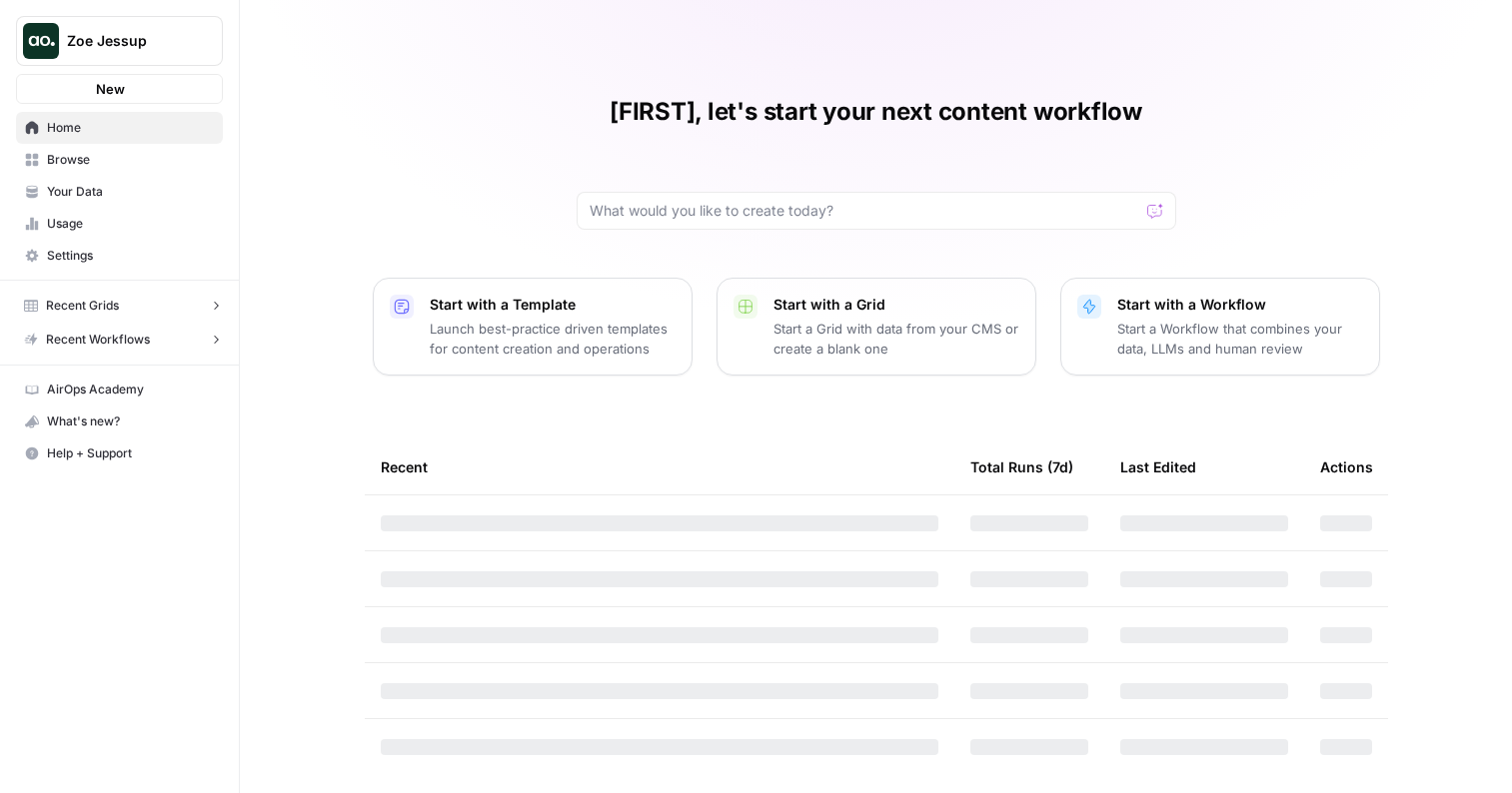 scroll, scrollTop: 0, scrollLeft: 0, axis: both 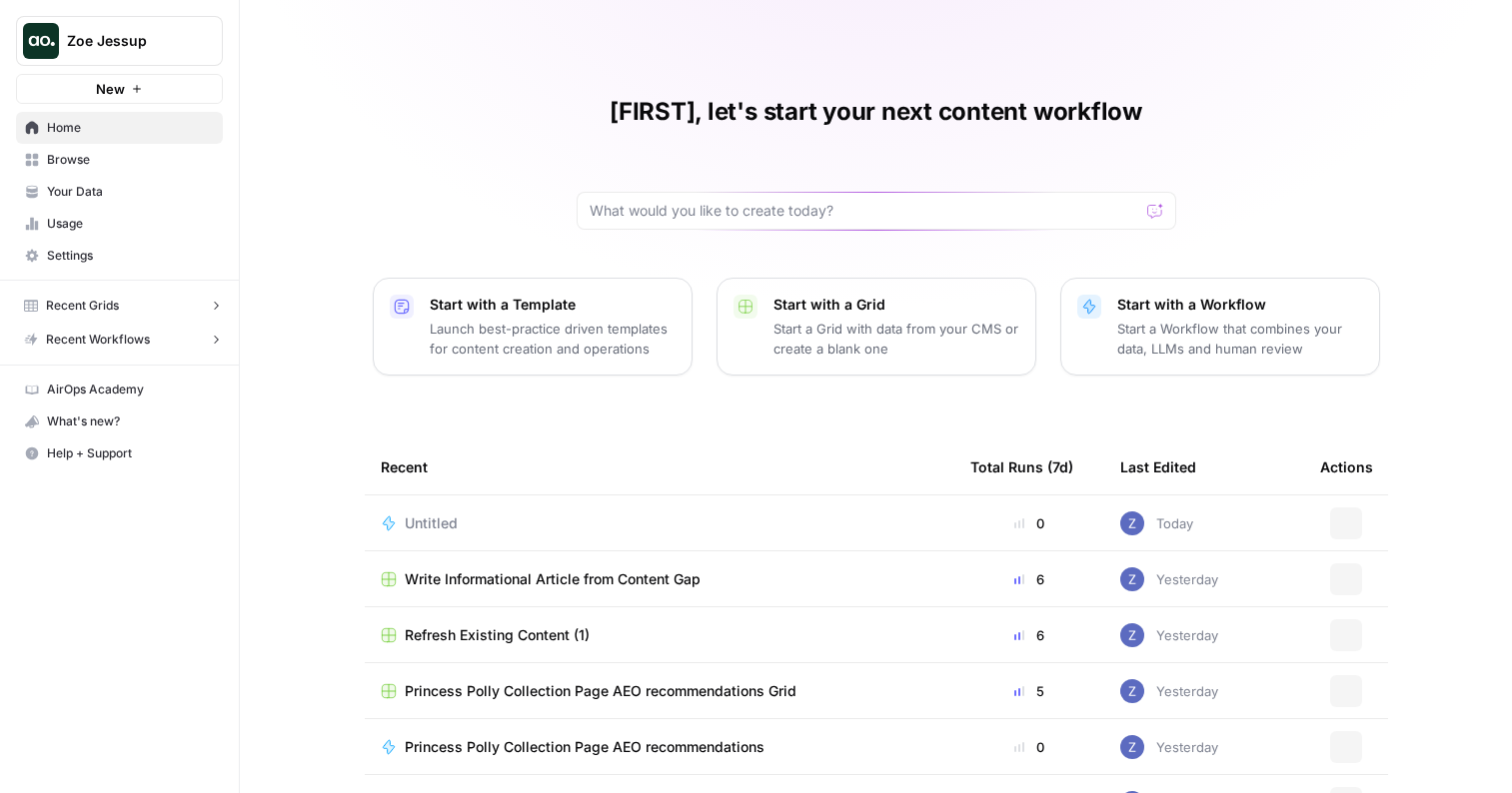 click on "Zoe Jessup" at bounding box center [127, 41] 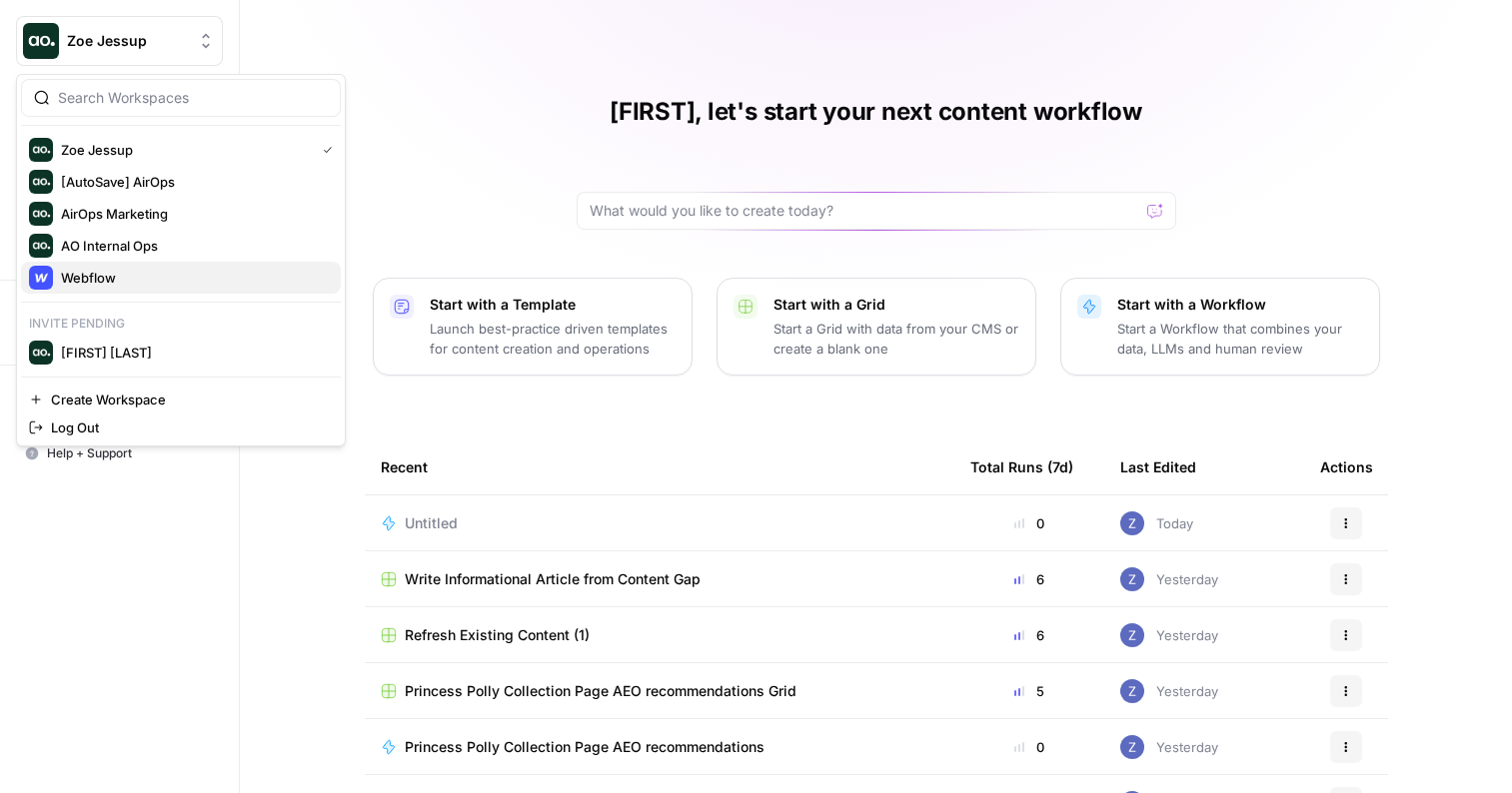 click on "Webflow" at bounding box center (193, 278) 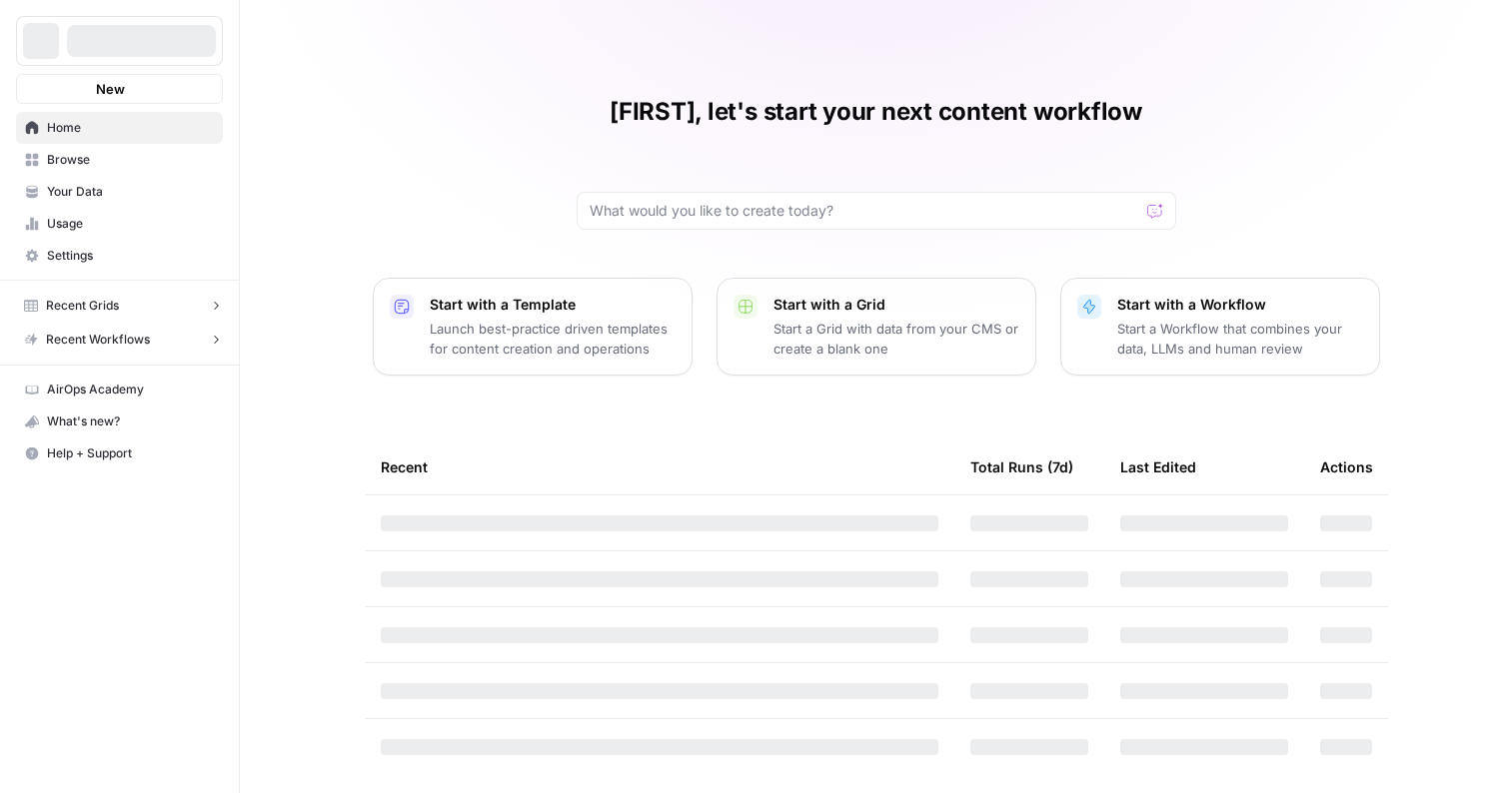 scroll, scrollTop: 0, scrollLeft: 0, axis: both 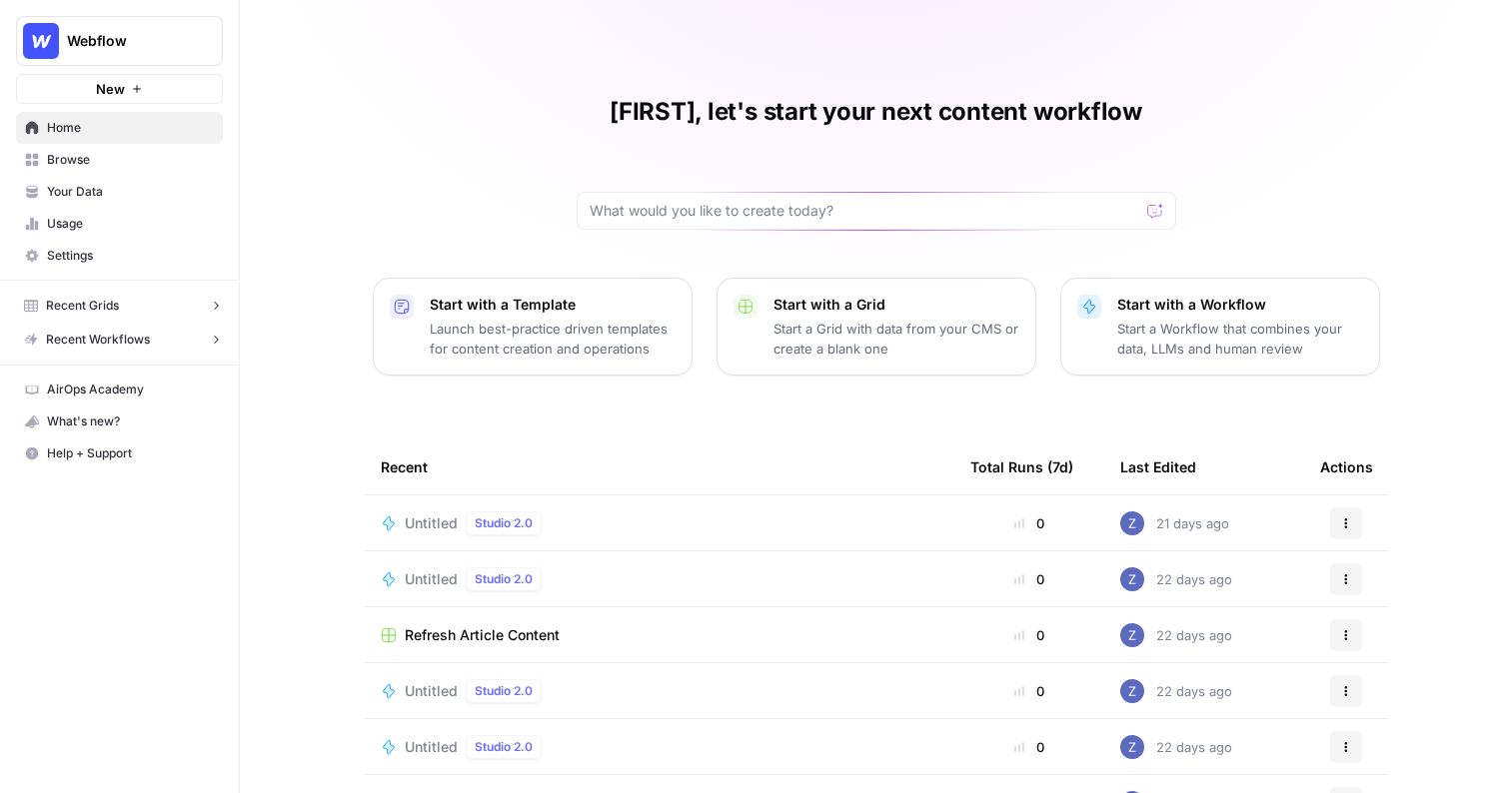 click on "Browse" at bounding box center (130, 160) 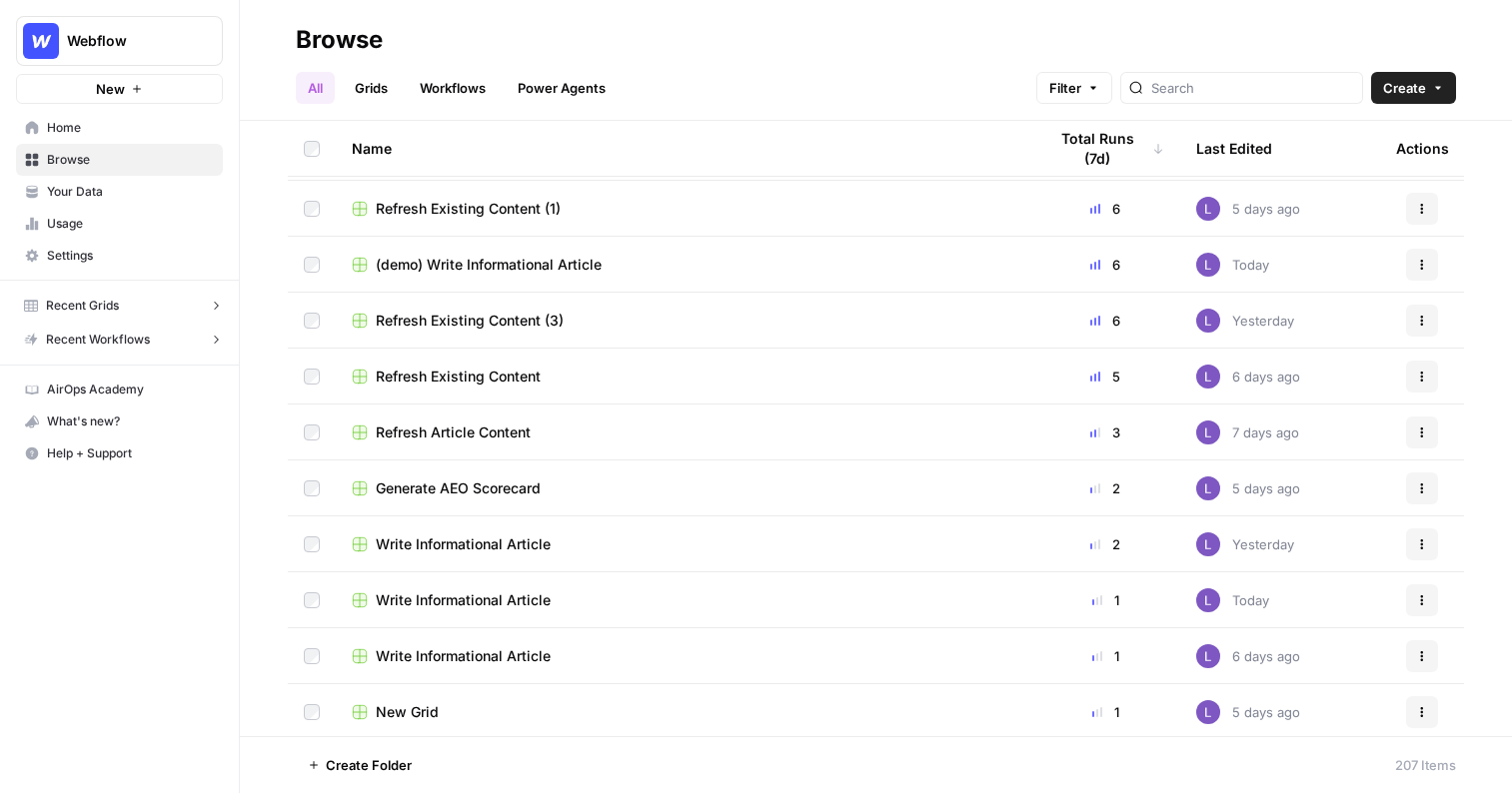 scroll, scrollTop: 113, scrollLeft: 0, axis: vertical 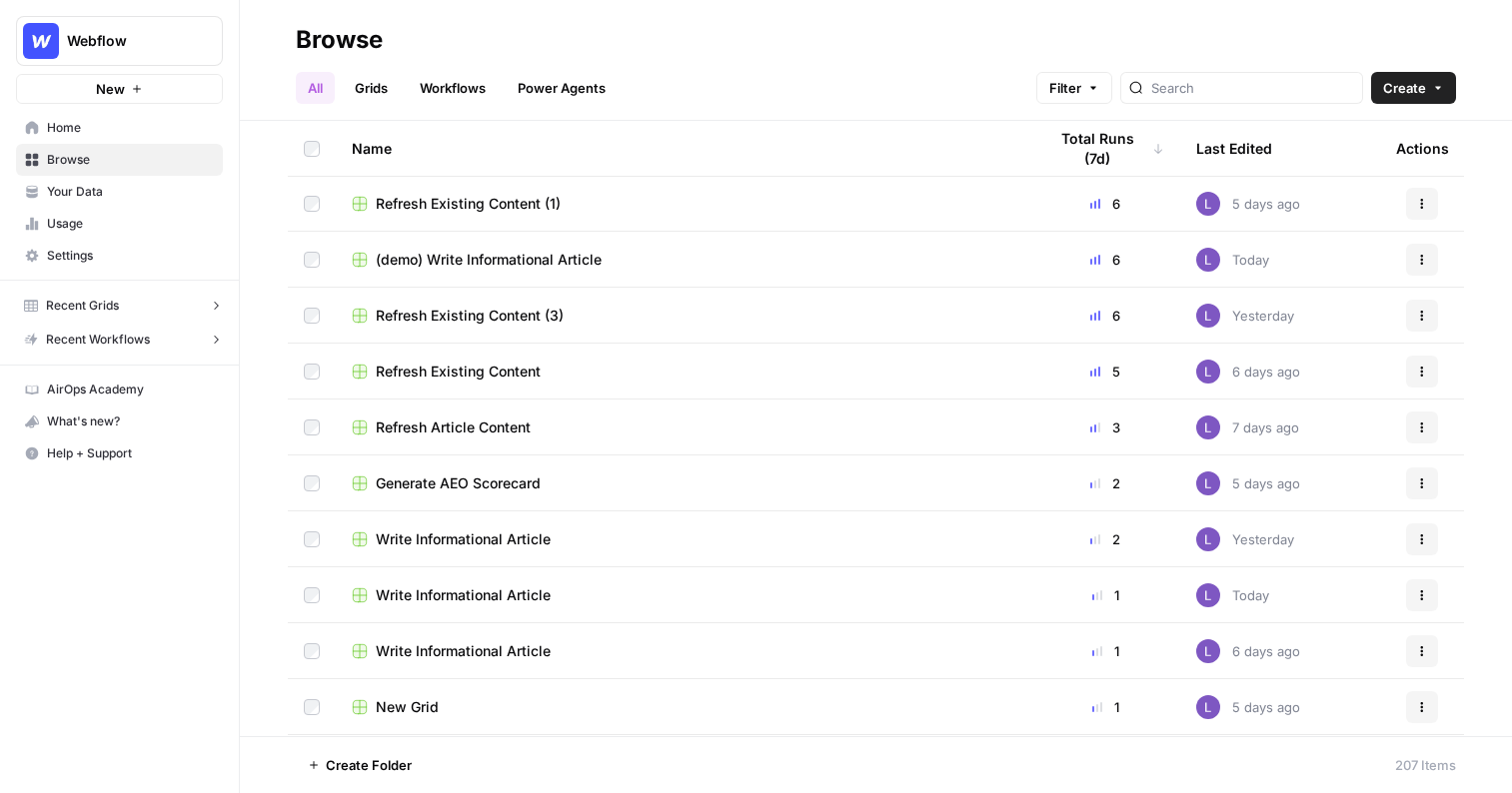 click on "Write Informational Article" at bounding box center (463, 539) 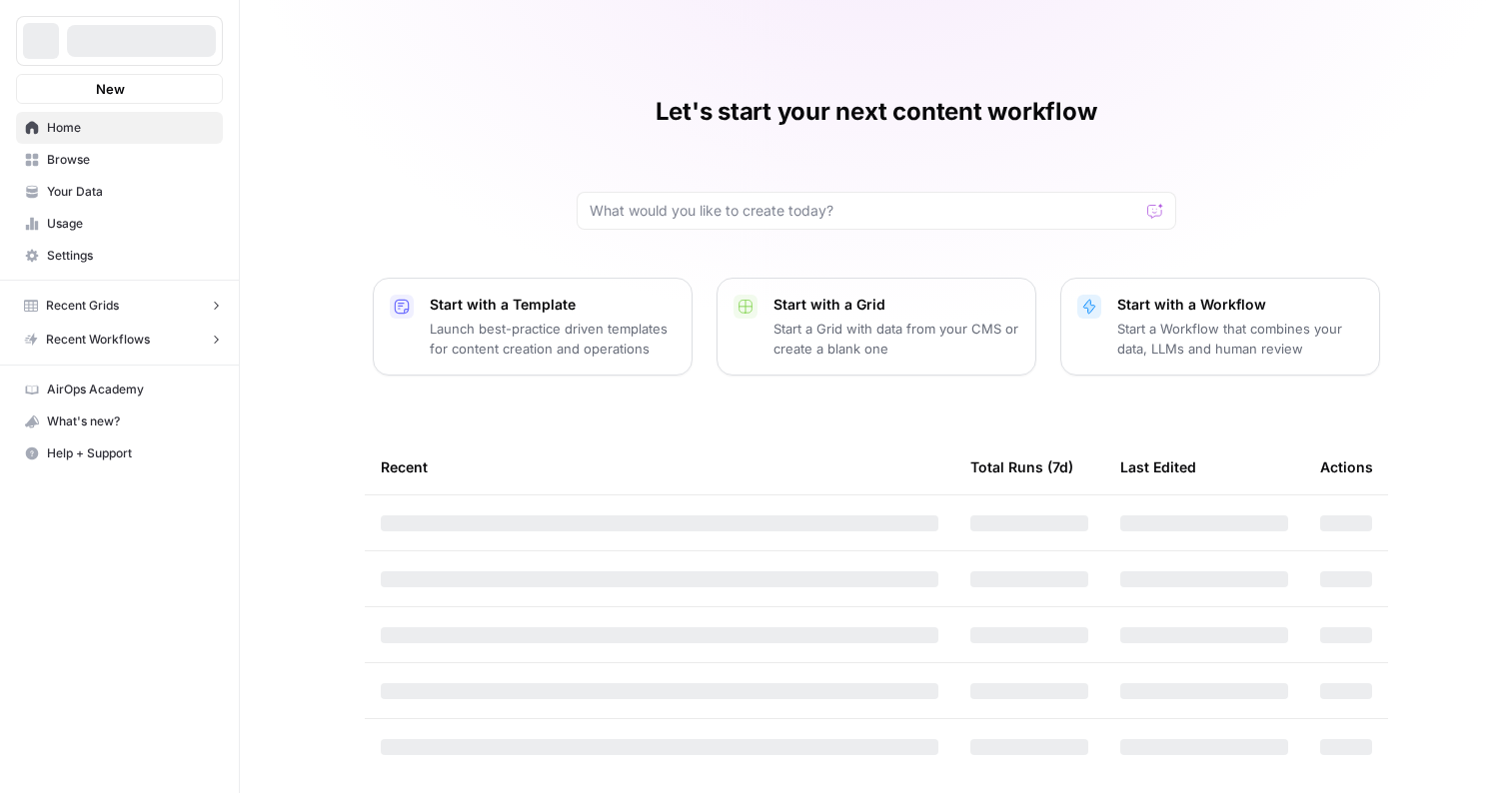 scroll, scrollTop: 0, scrollLeft: 0, axis: both 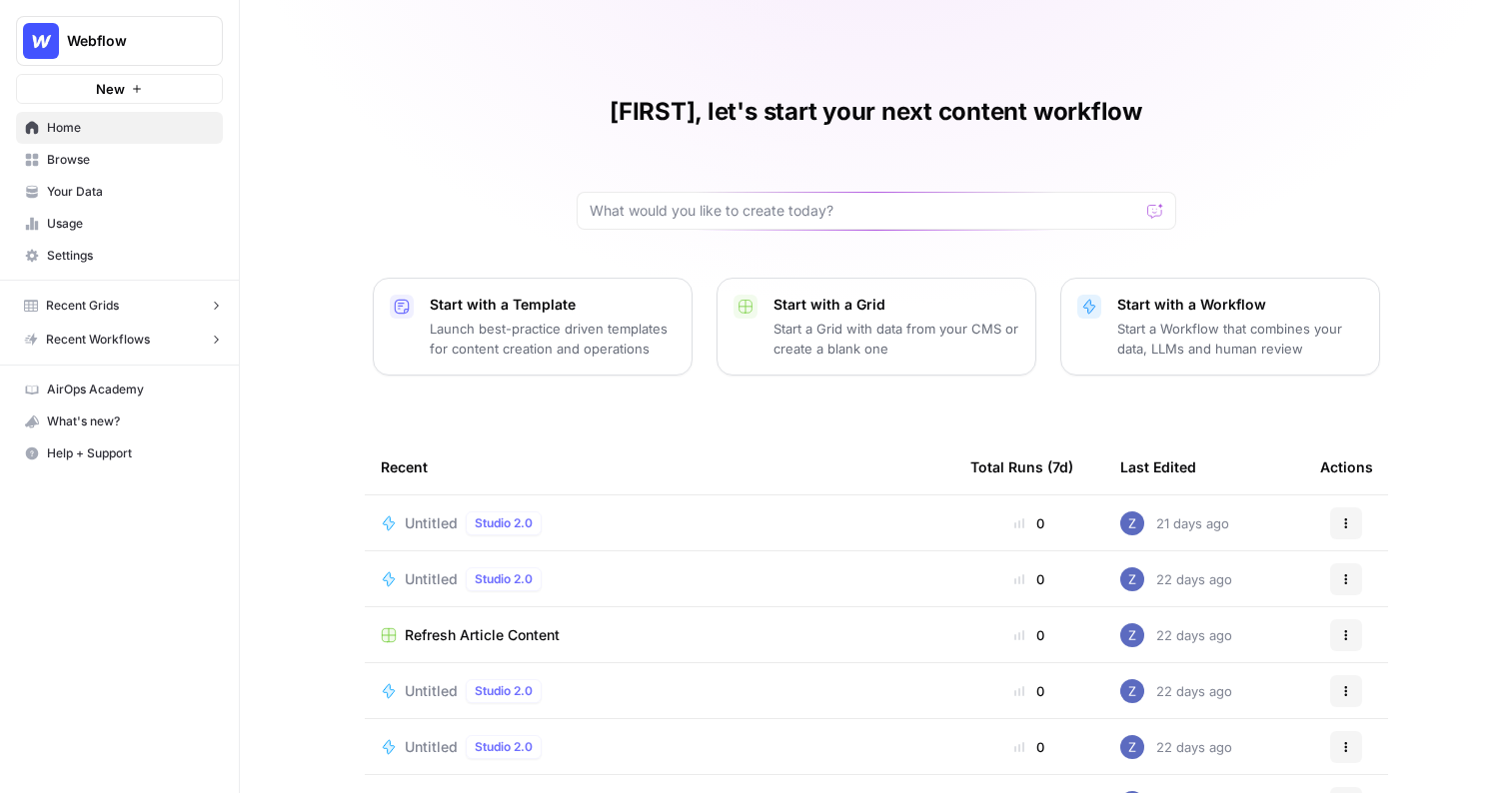 click on "Your Data" at bounding box center [130, 192] 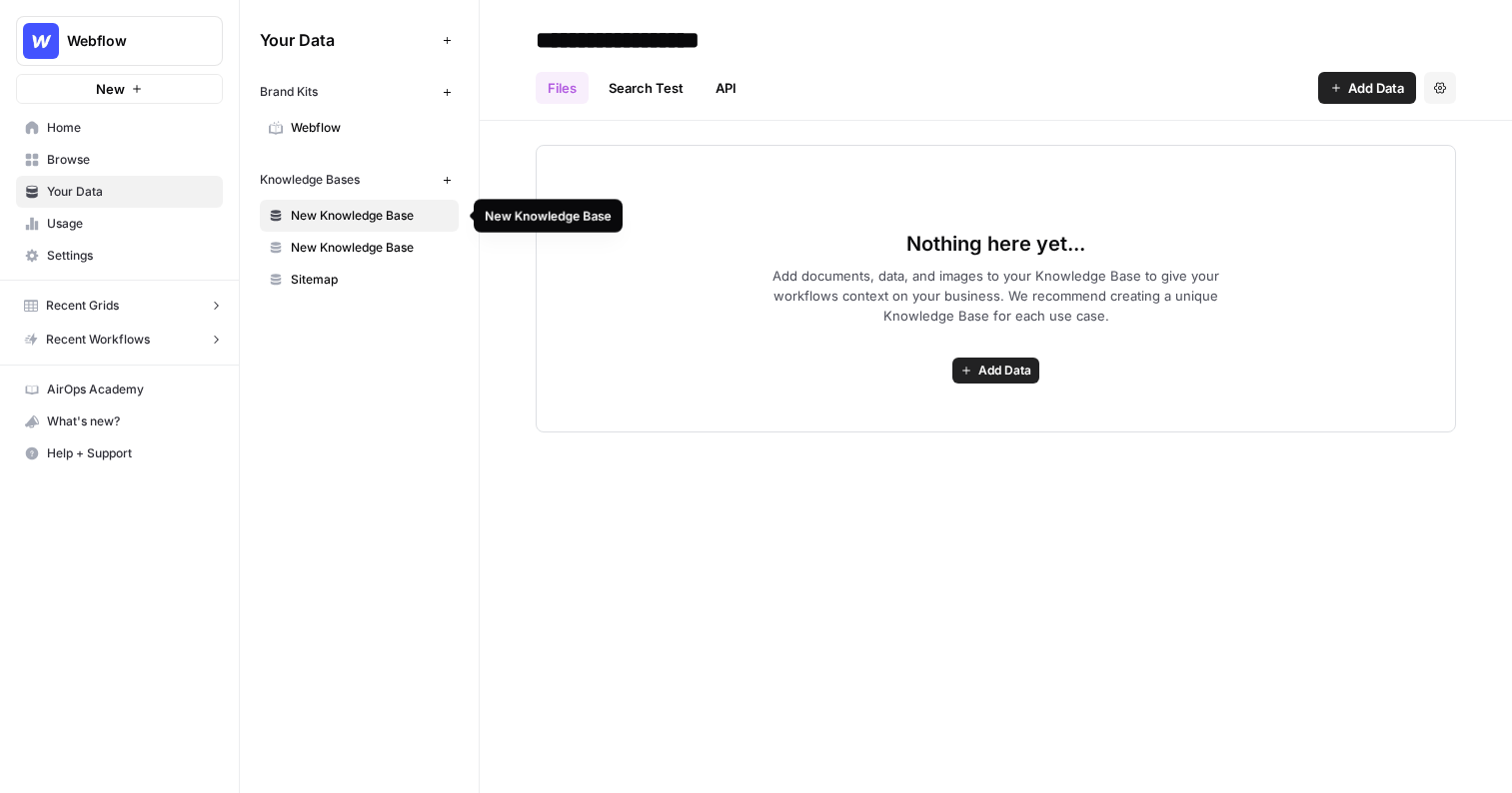 click on "New Knowledge Base" at bounding box center (370, 216) 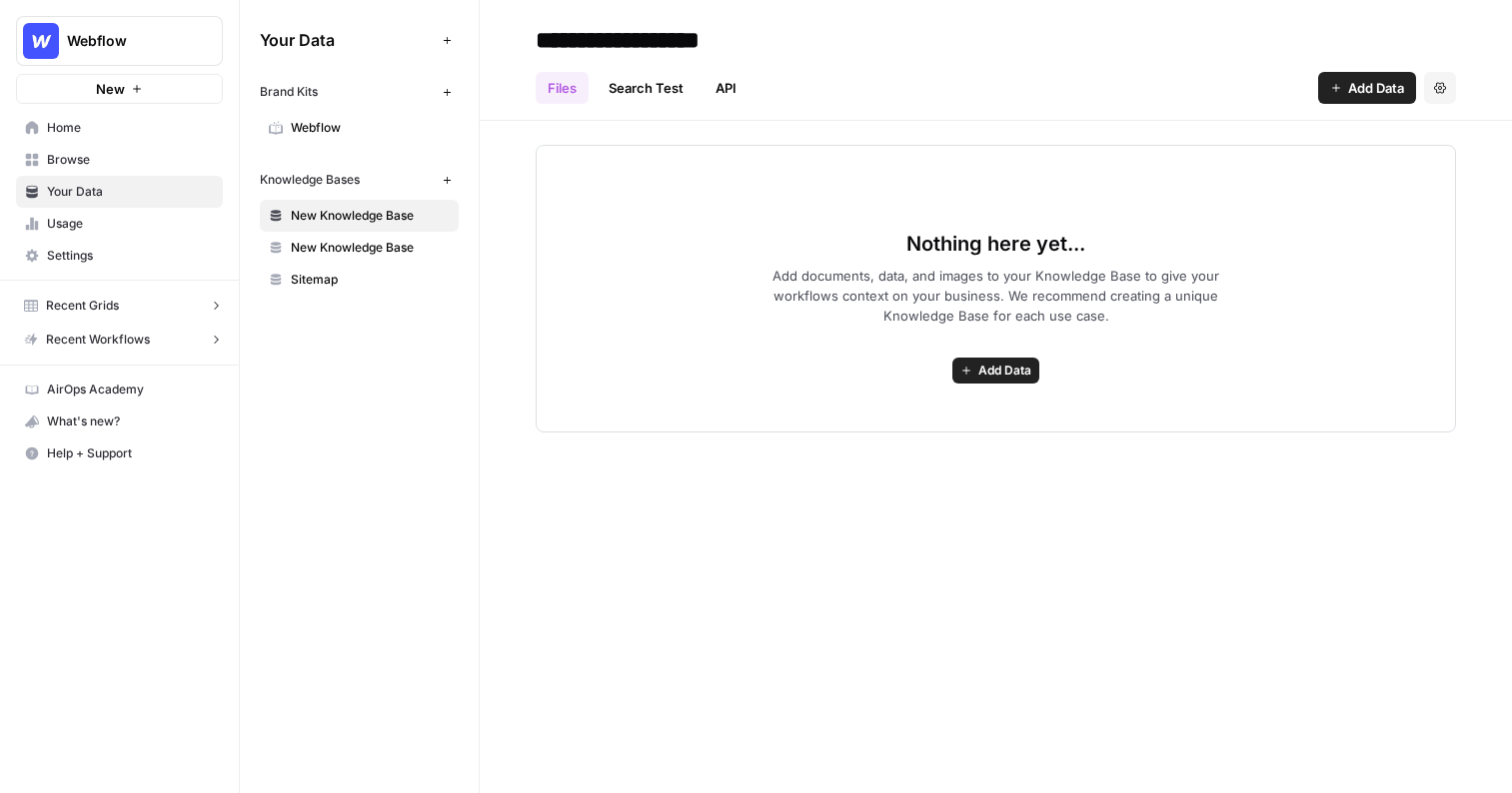 click on "New Knowledge Base" at bounding box center (370, 216) 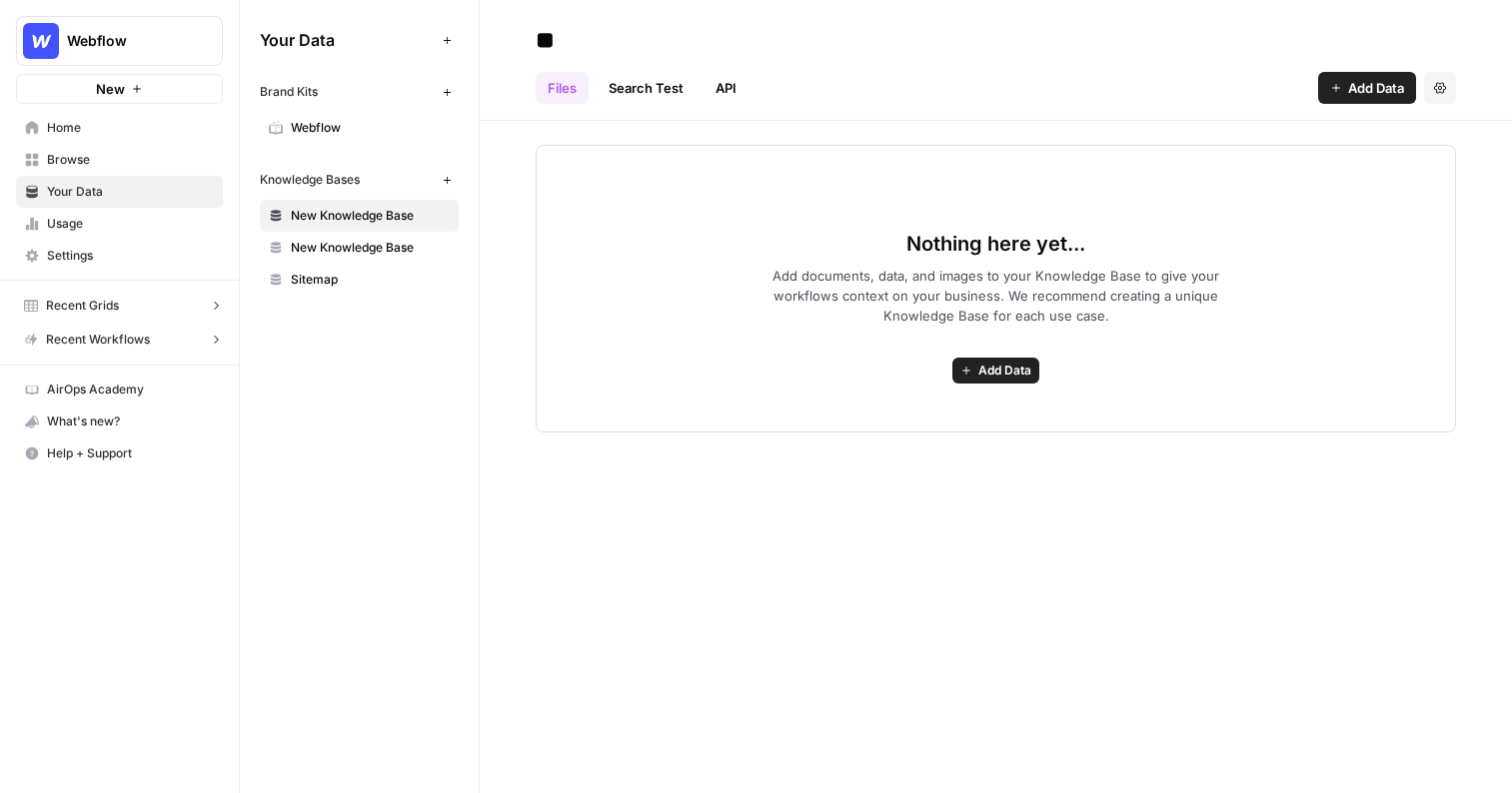 type on "*" 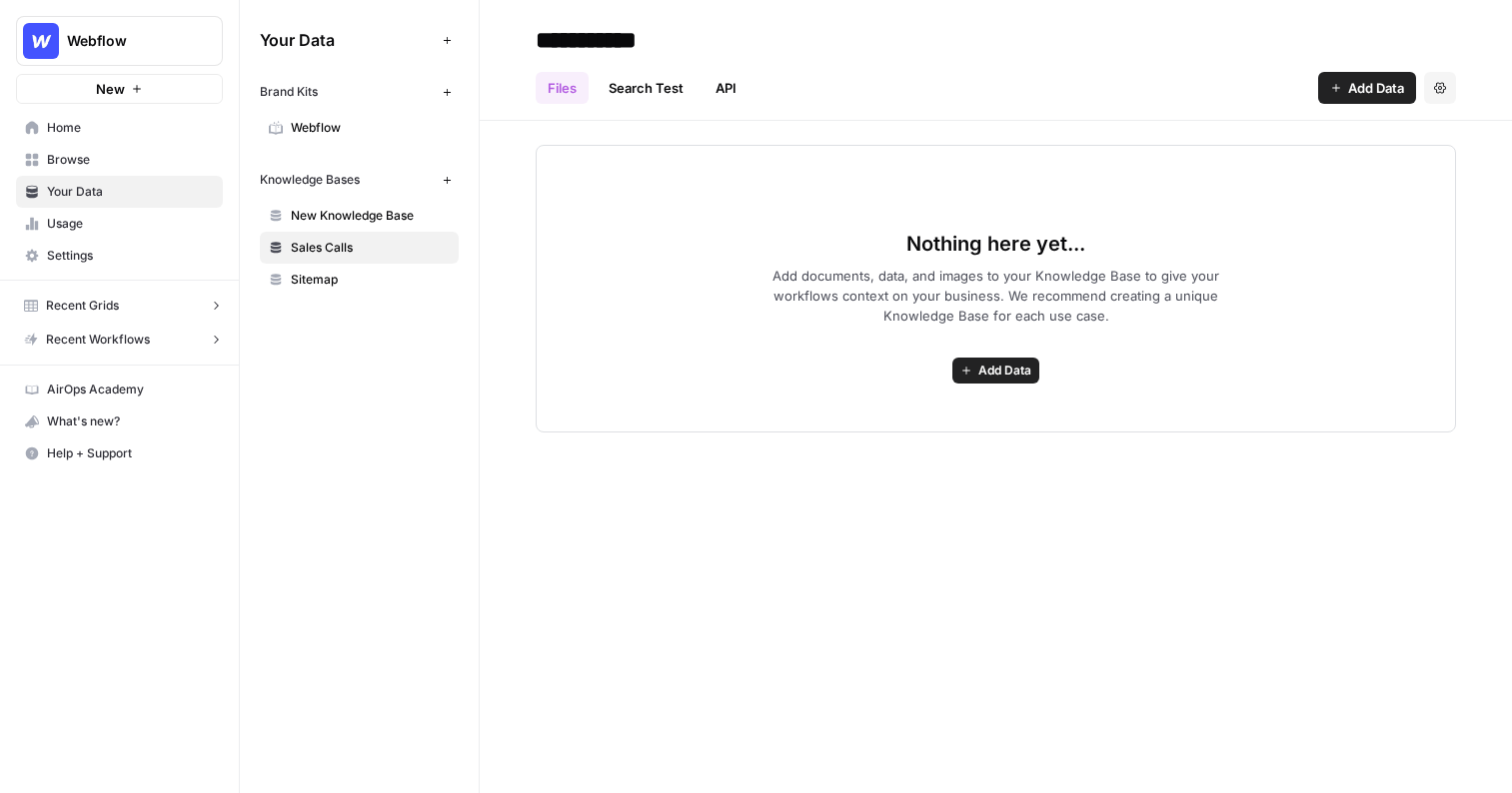 type on "**********" 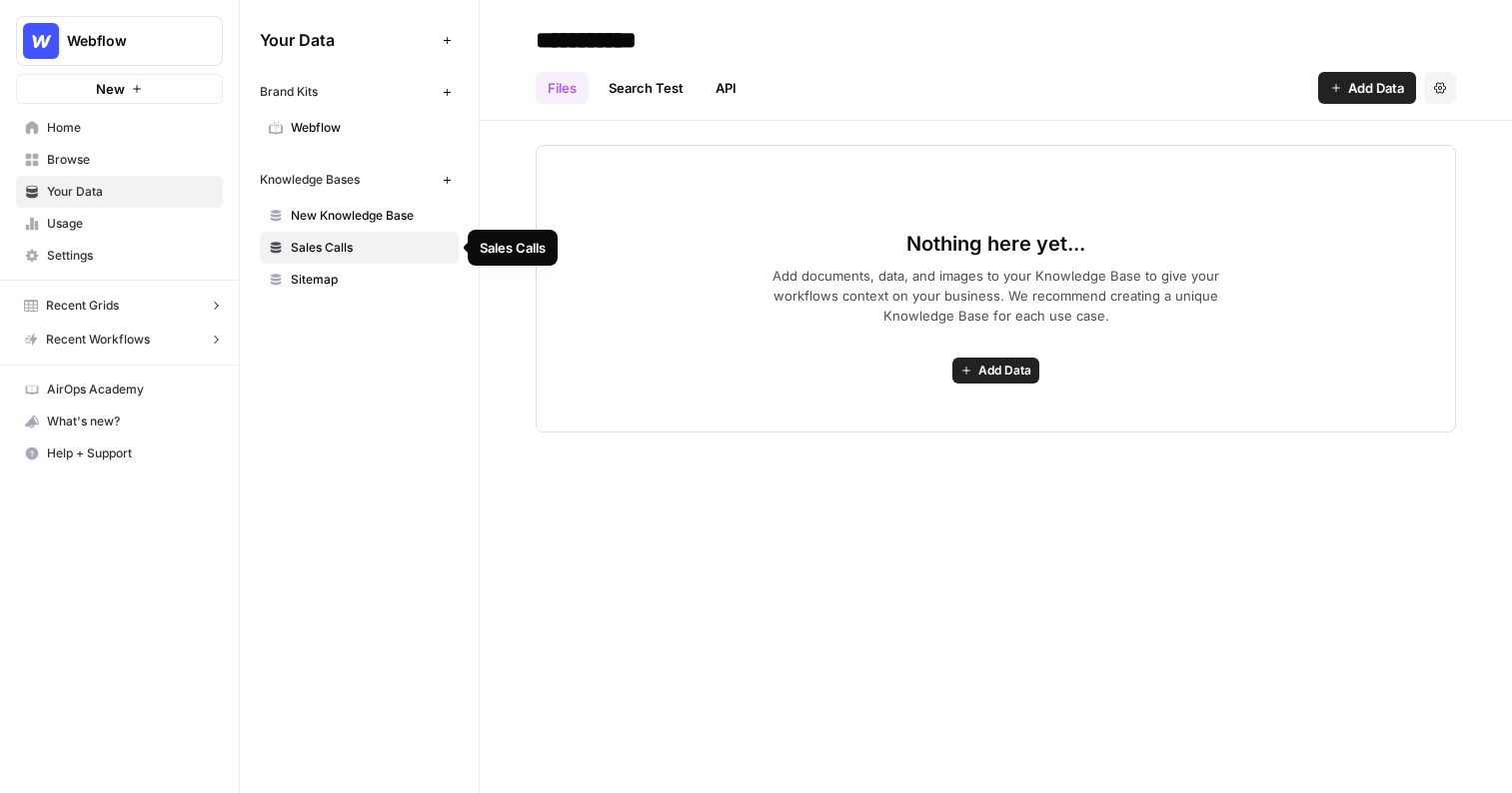 click on "Sales Calls" at bounding box center [370, 248] 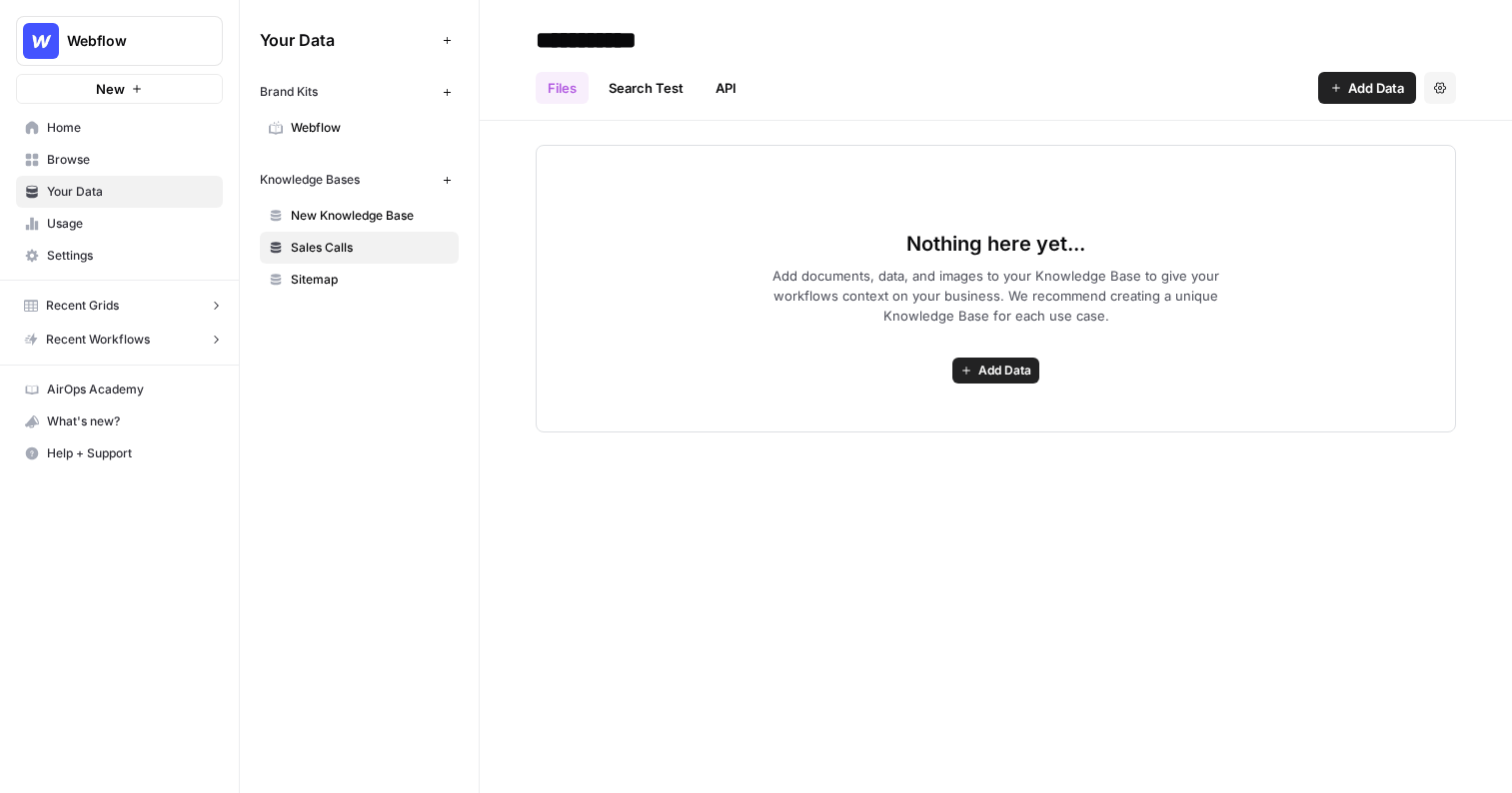 click on "New Knowledge Base" at bounding box center [370, 216] 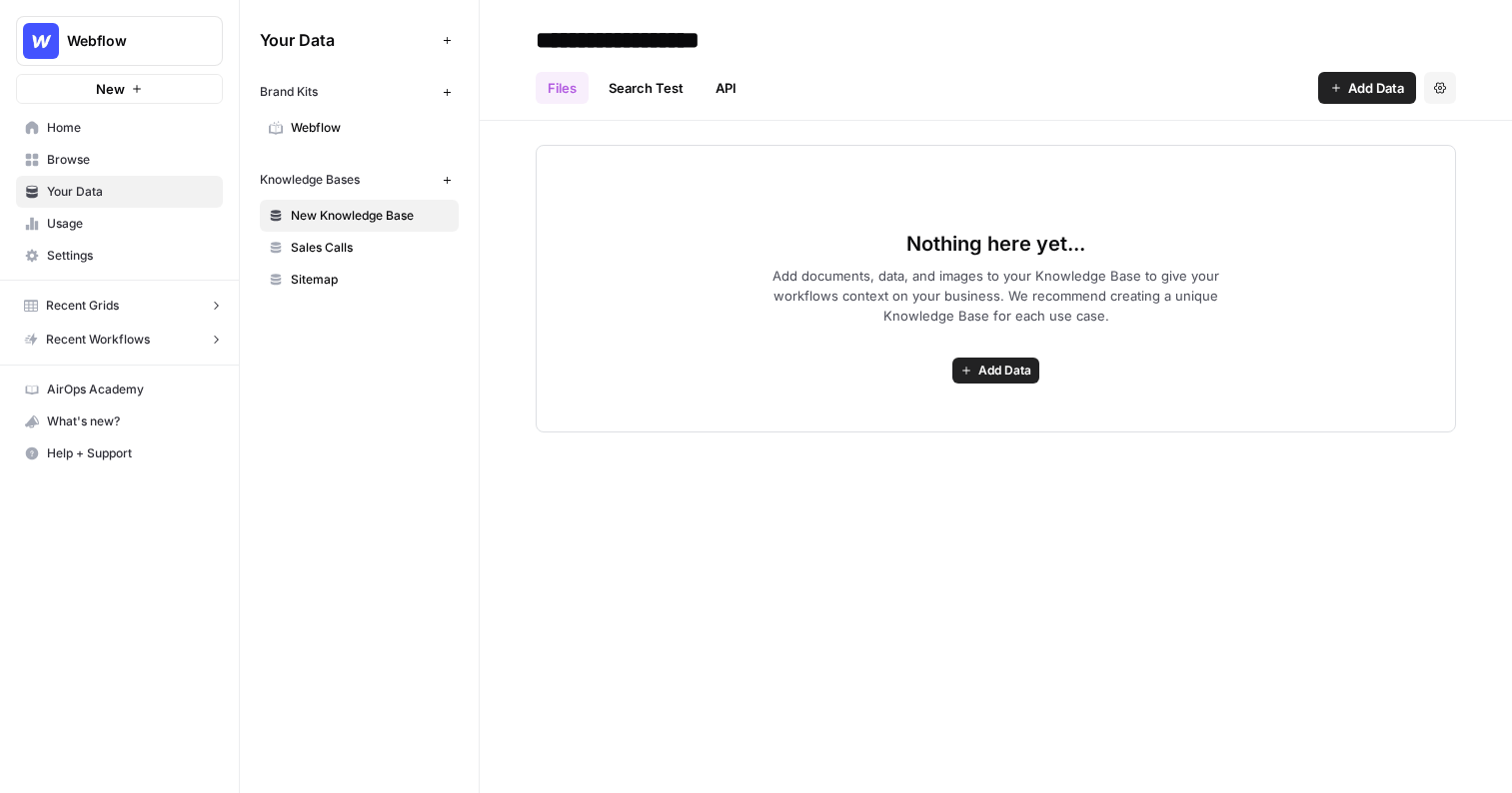 click on "**********" at bounding box center (688, 40) 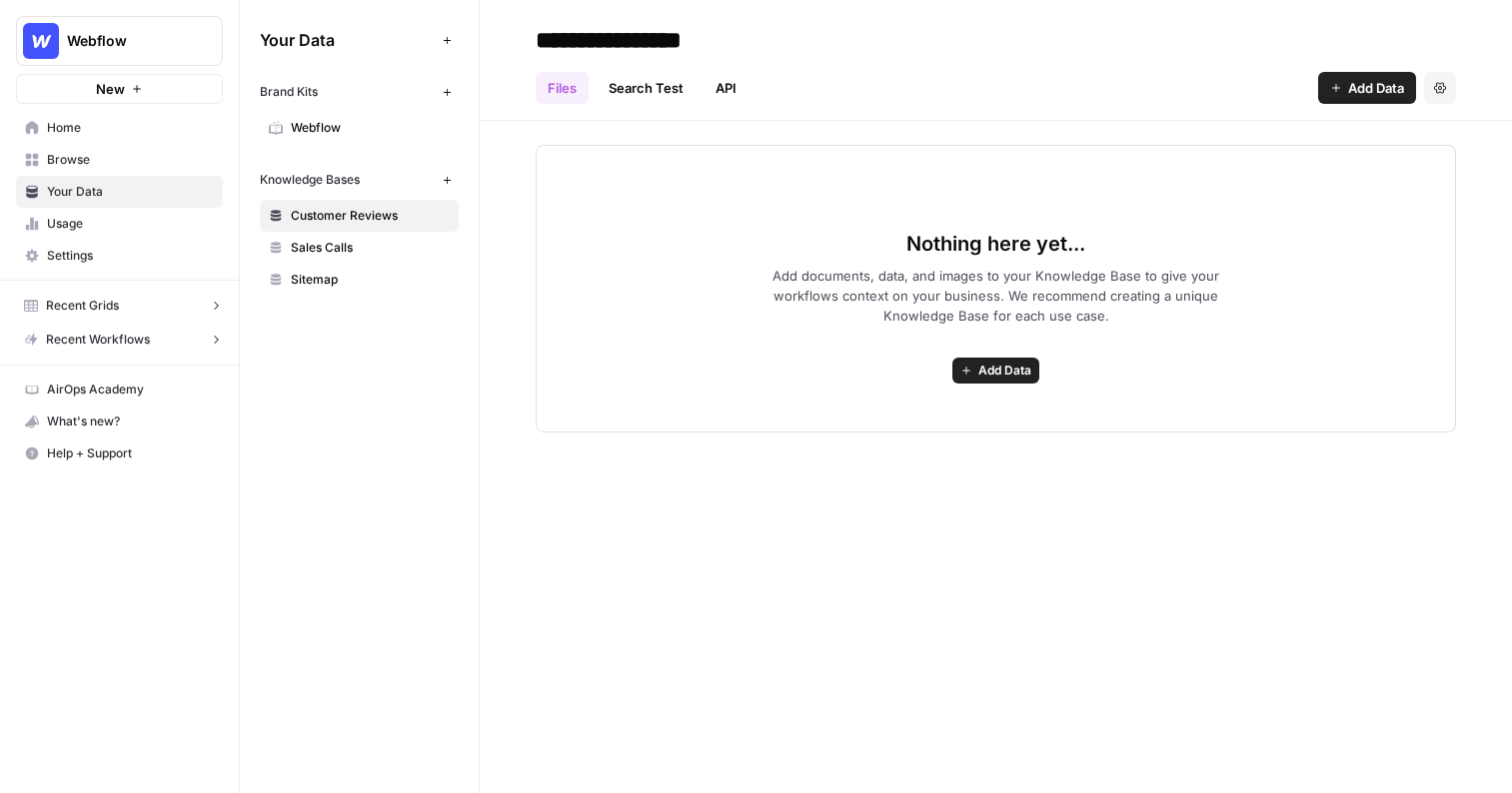 type on "**********" 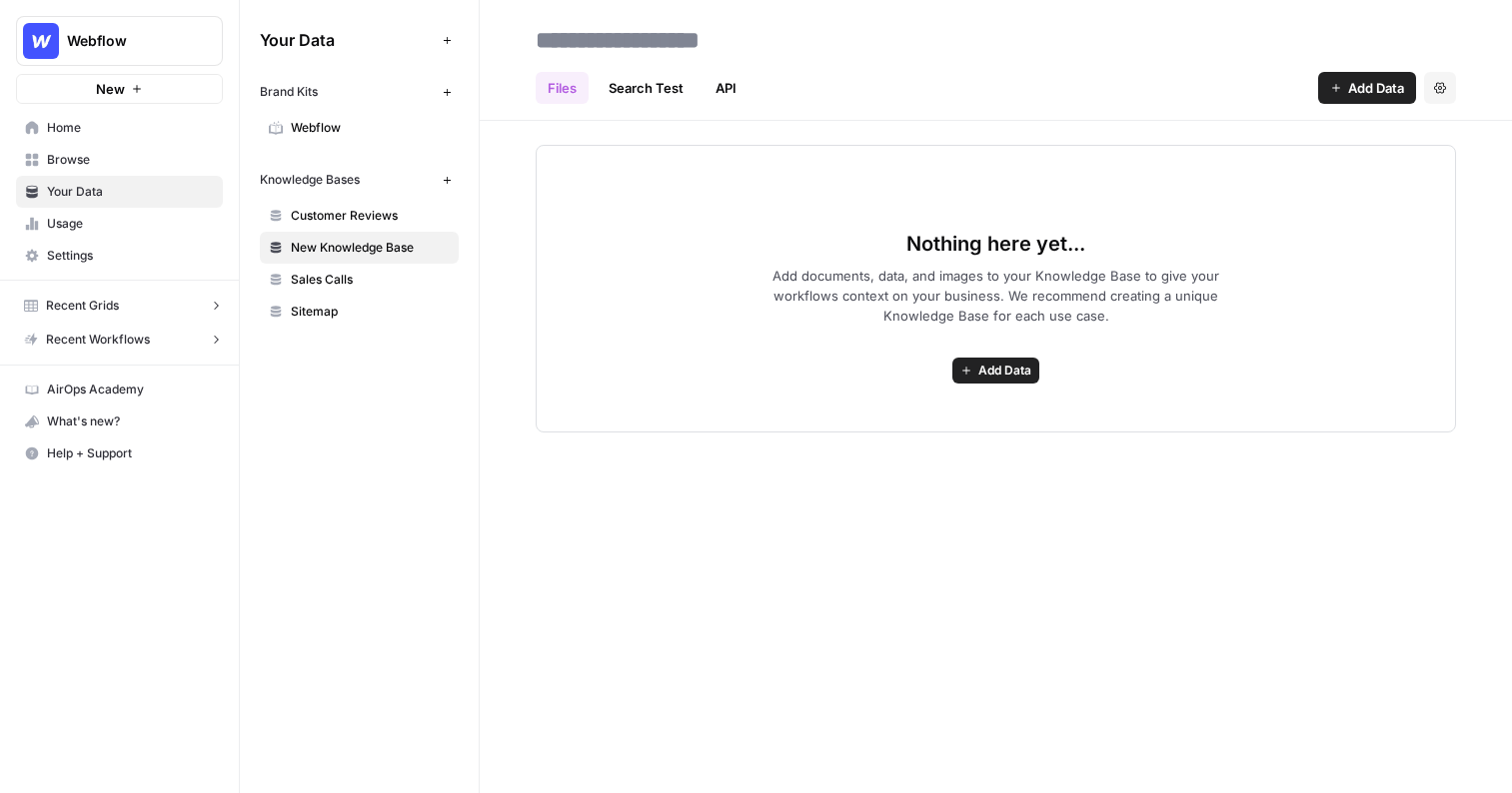 click at bounding box center (688, 40) 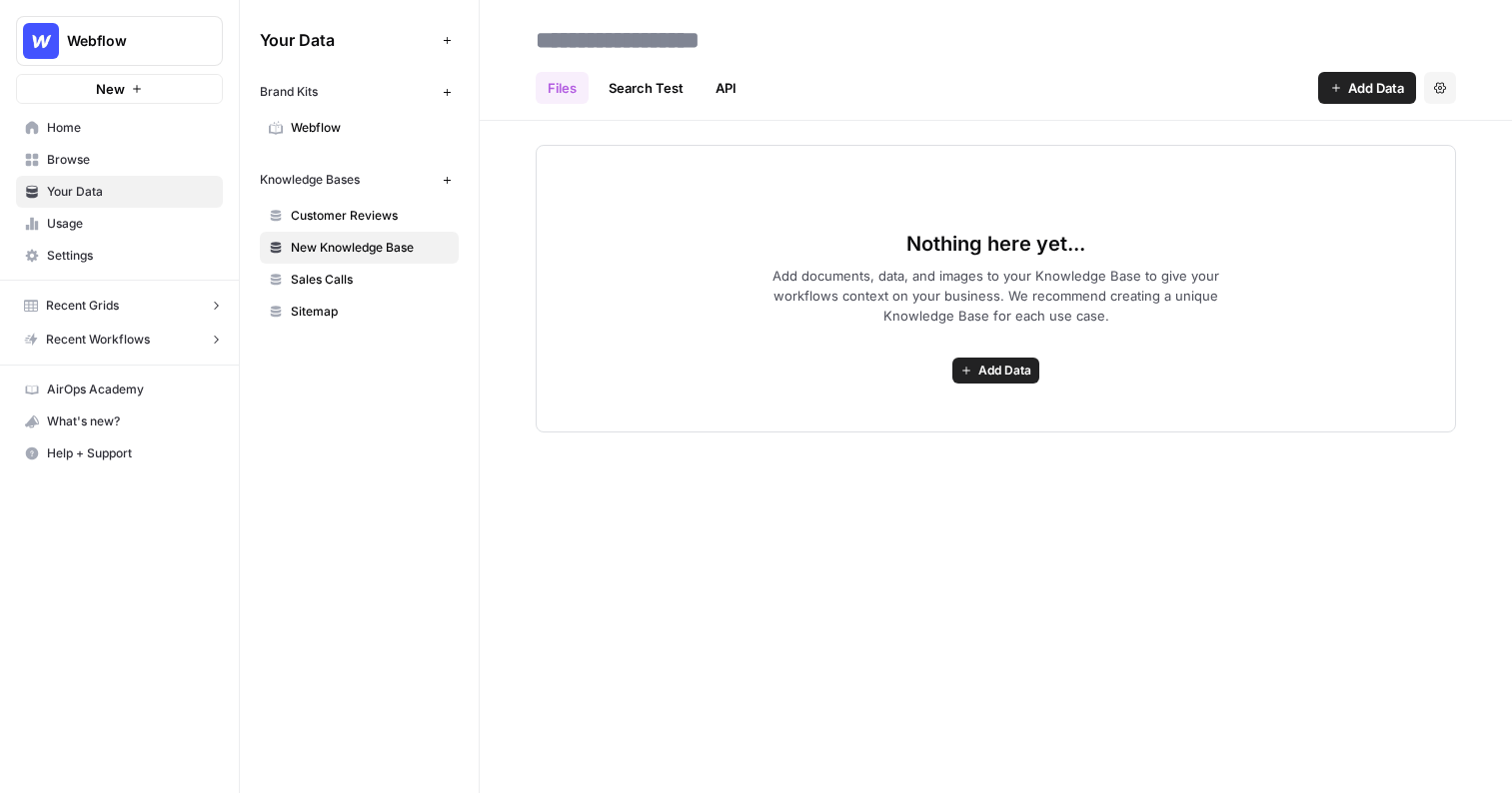click 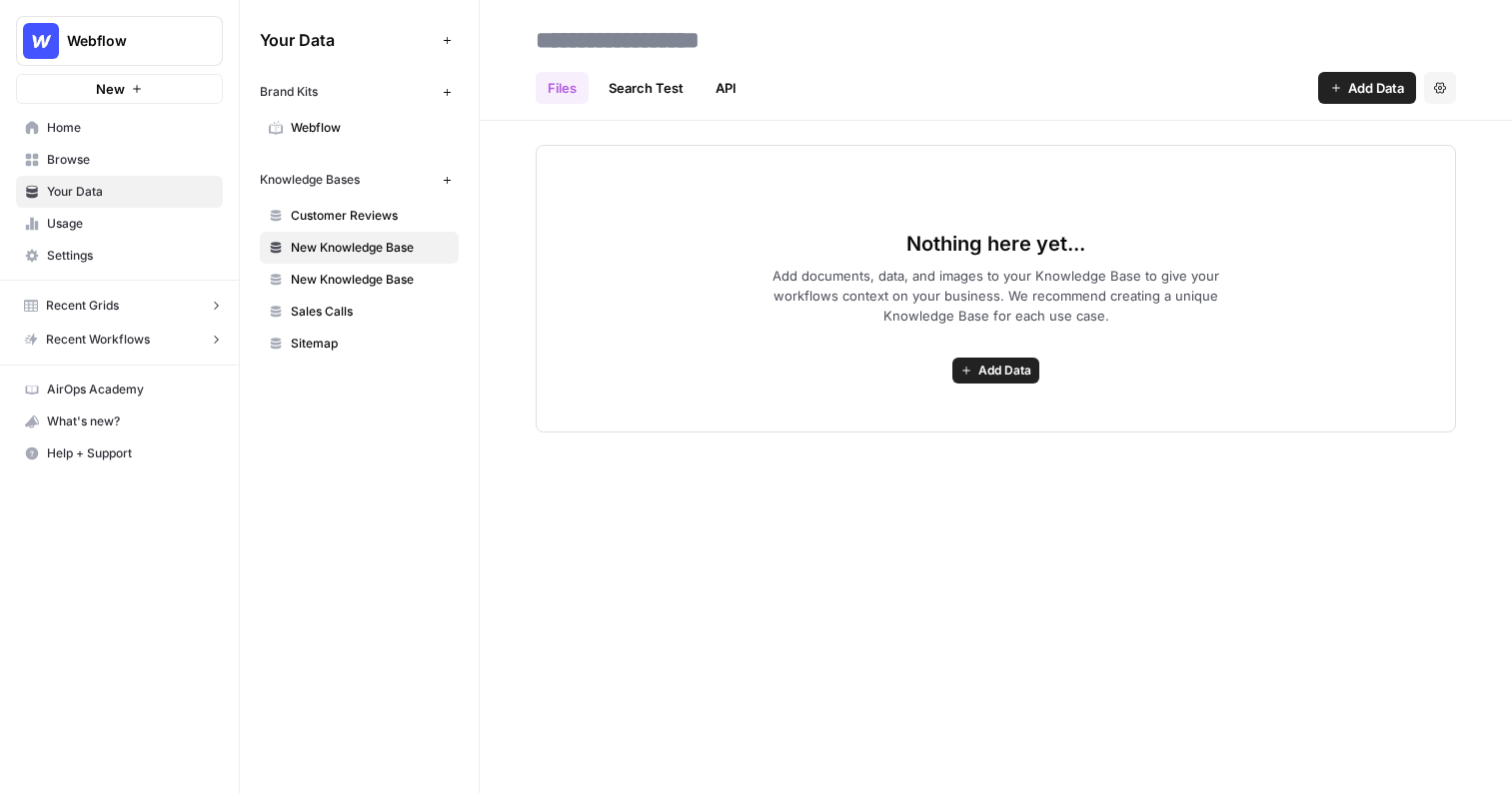 click at bounding box center [688, 40] 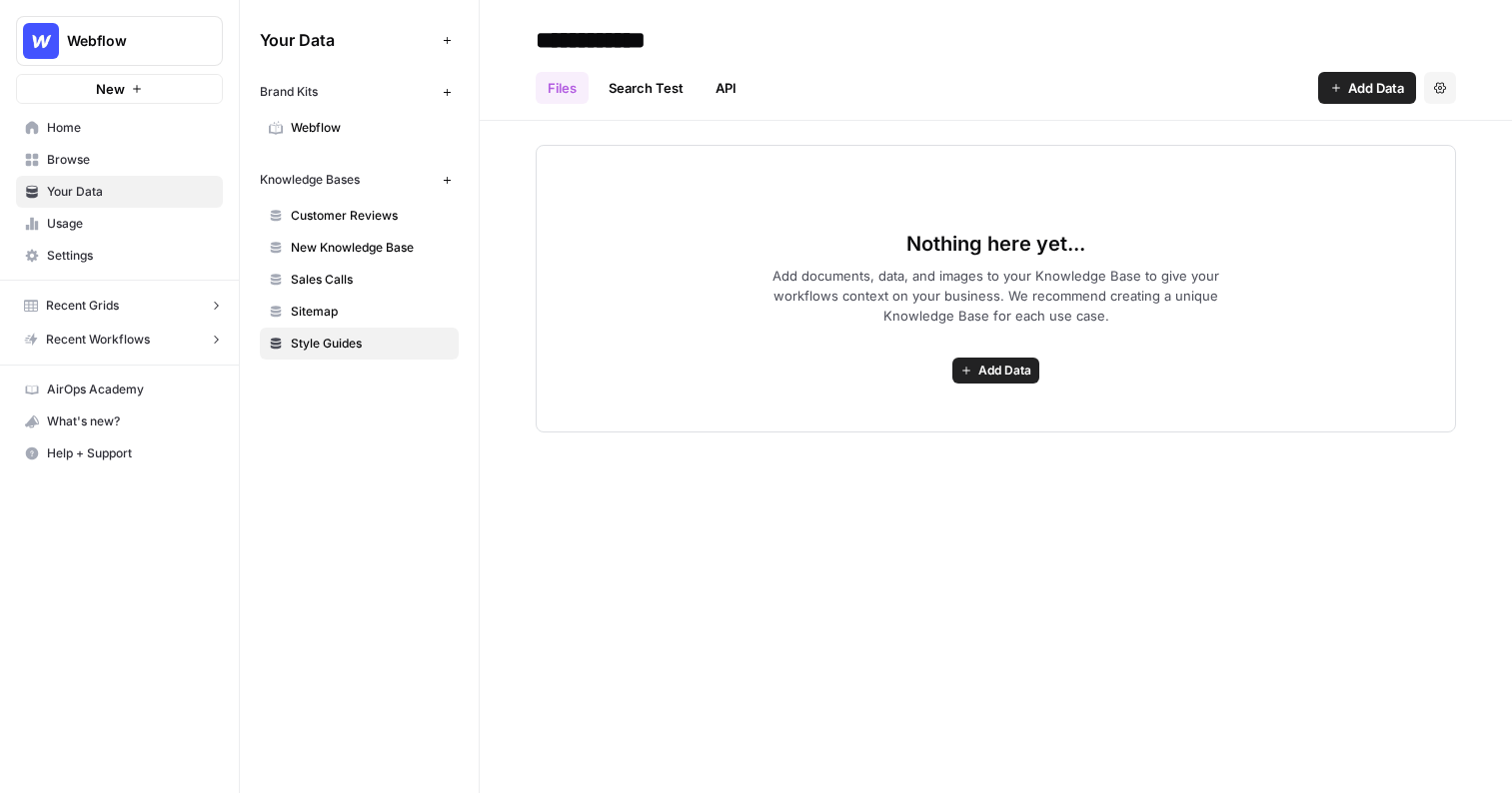 type on "**********" 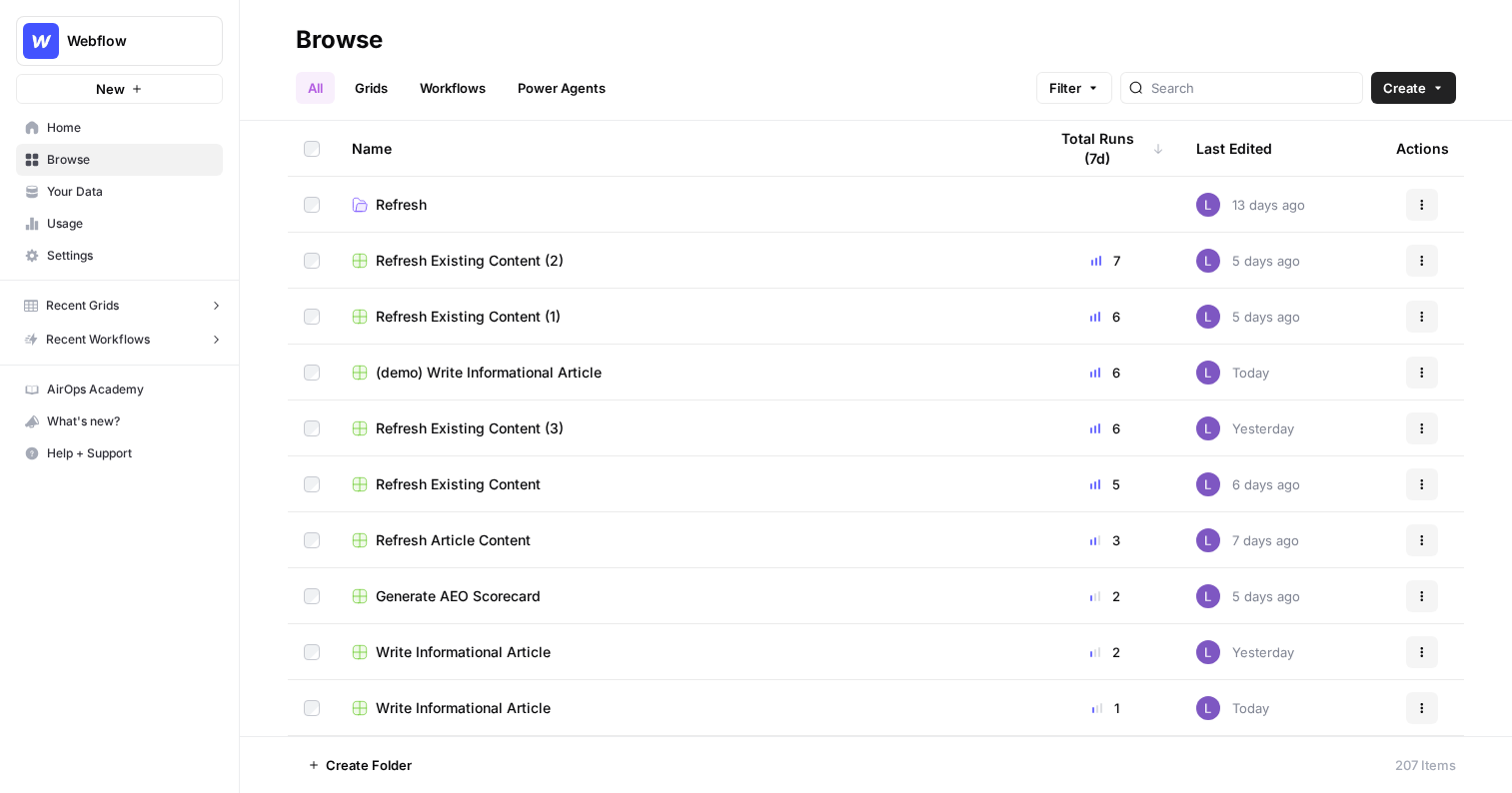 click on "Refresh Existing Content (2)" at bounding box center [470, 261] 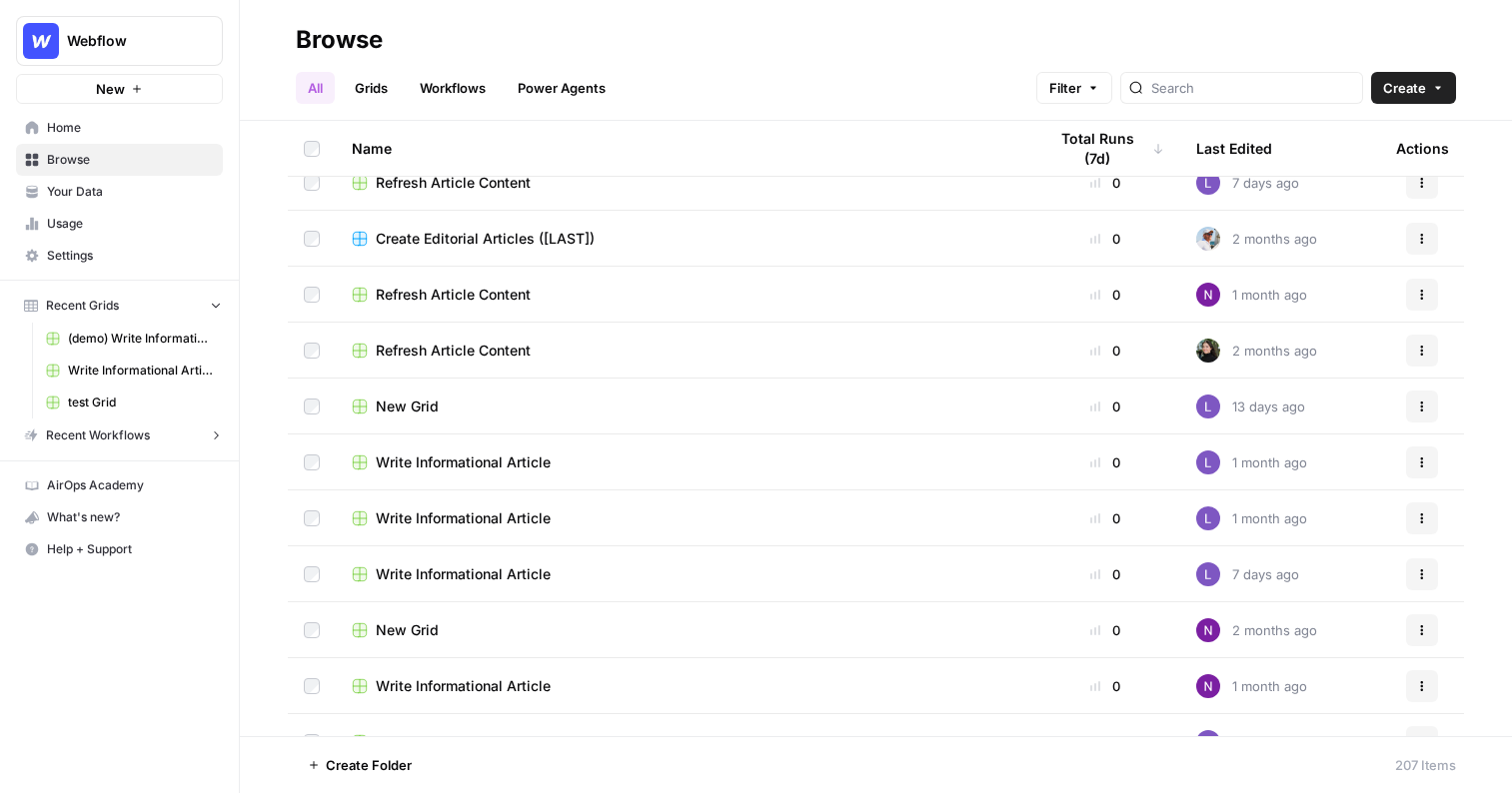 scroll, scrollTop: 706, scrollLeft: 0, axis: vertical 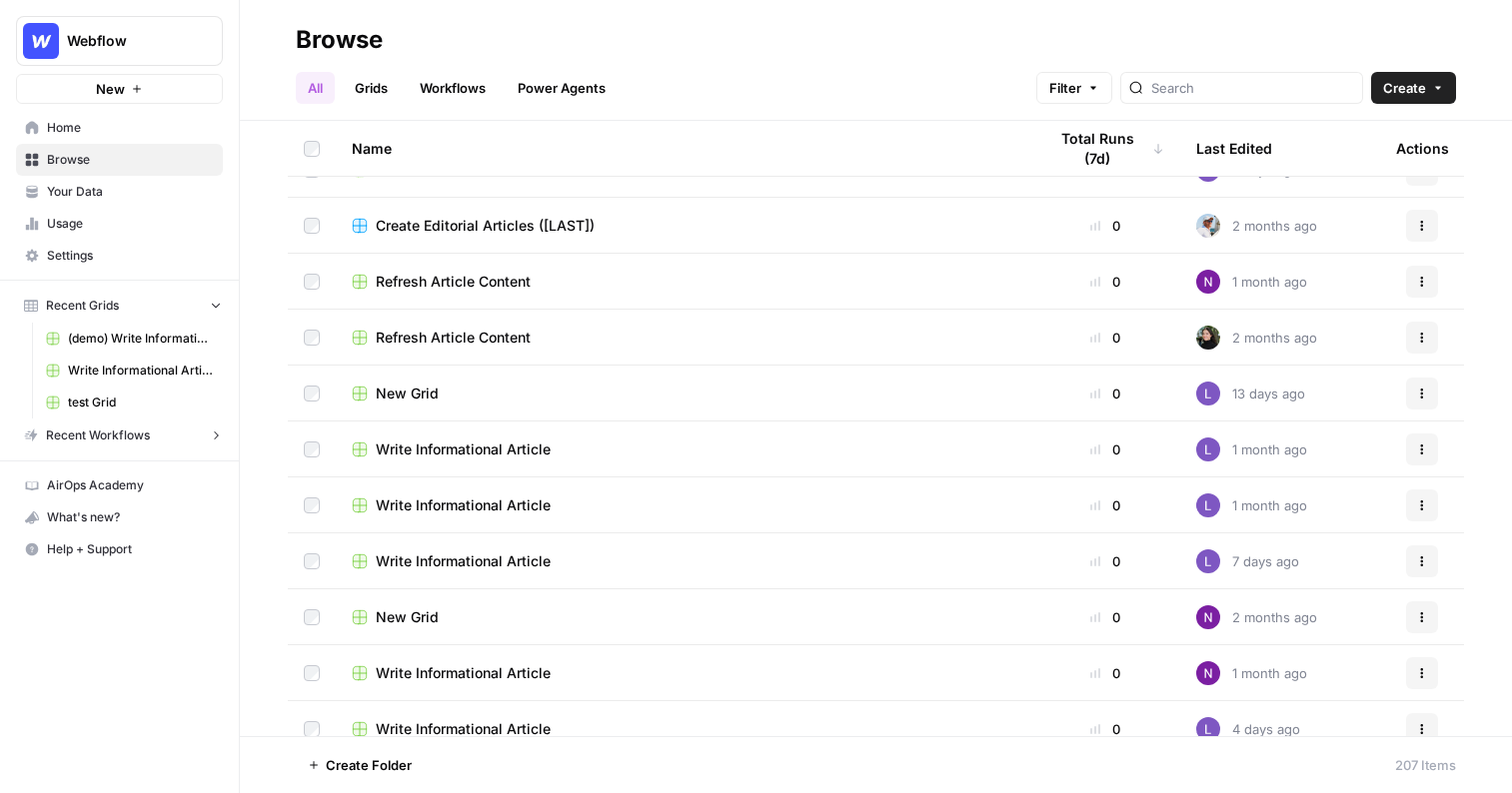 click on "Refresh Article Content" at bounding box center (453, 338) 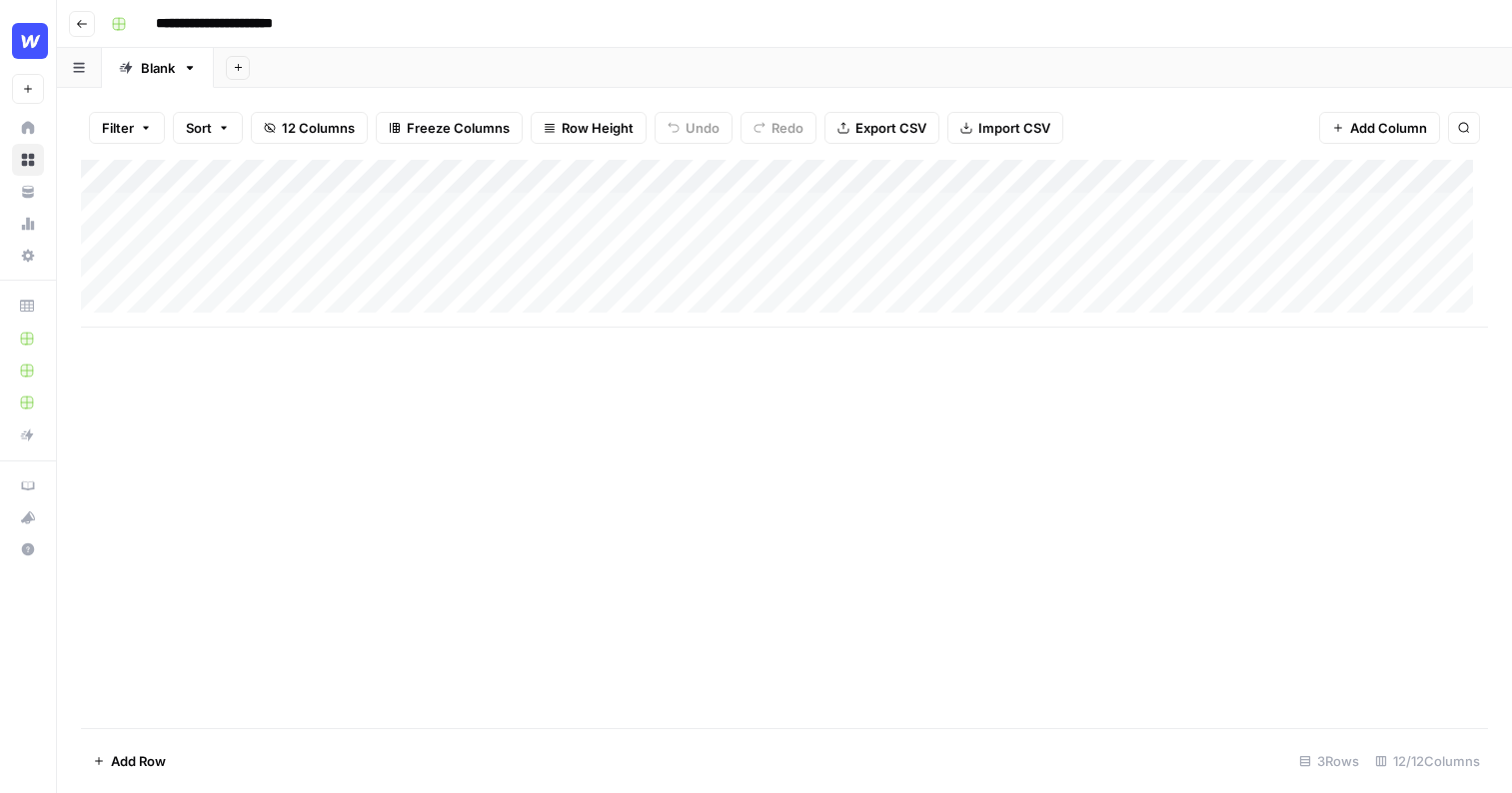 scroll, scrollTop: 1, scrollLeft: 0, axis: vertical 